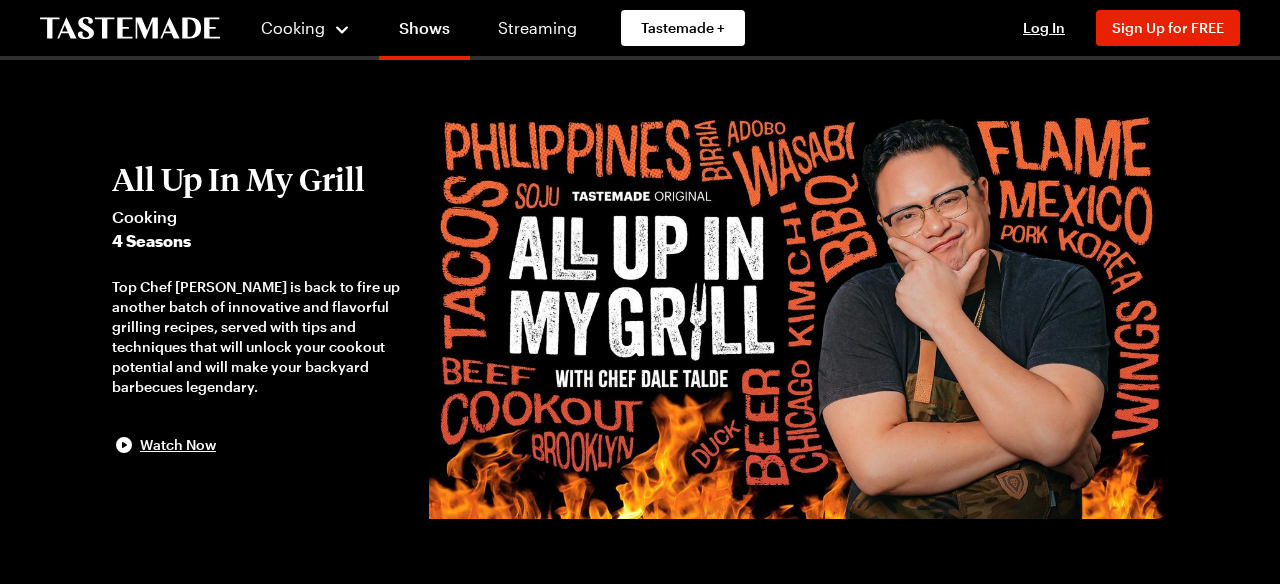 scroll, scrollTop: 20, scrollLeft: 0, axis: vertical 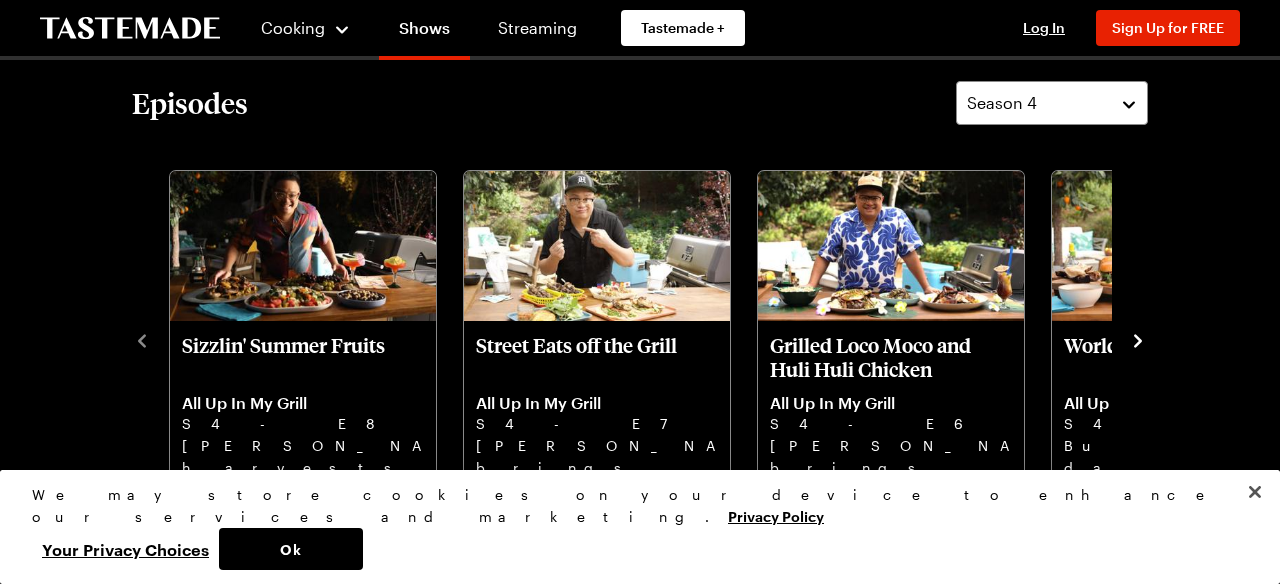 click 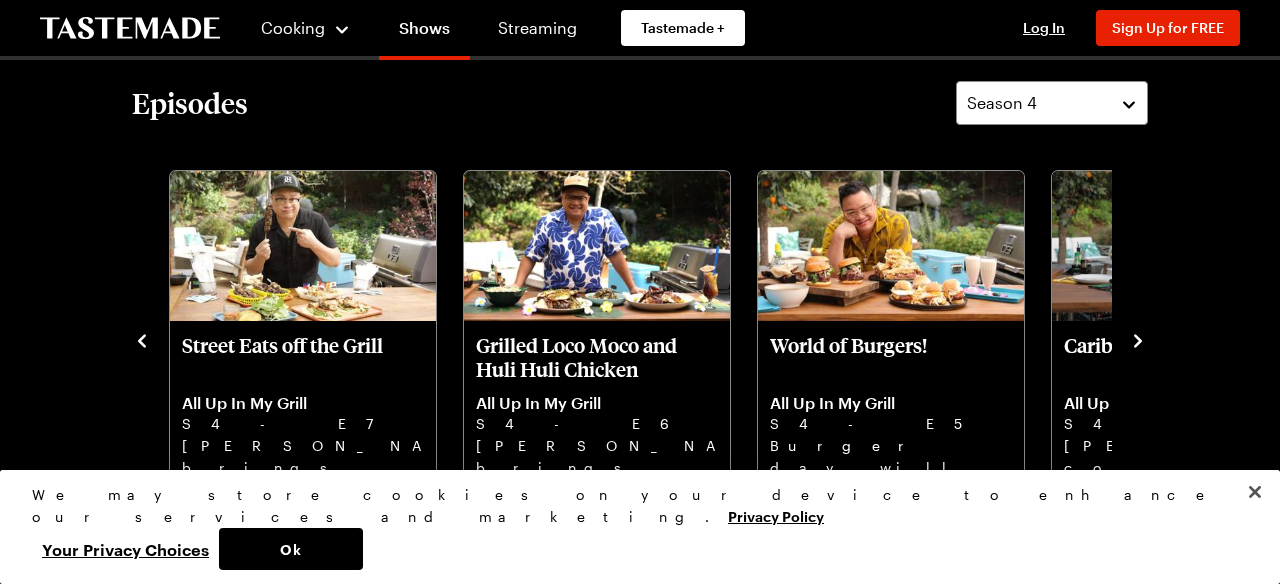 click 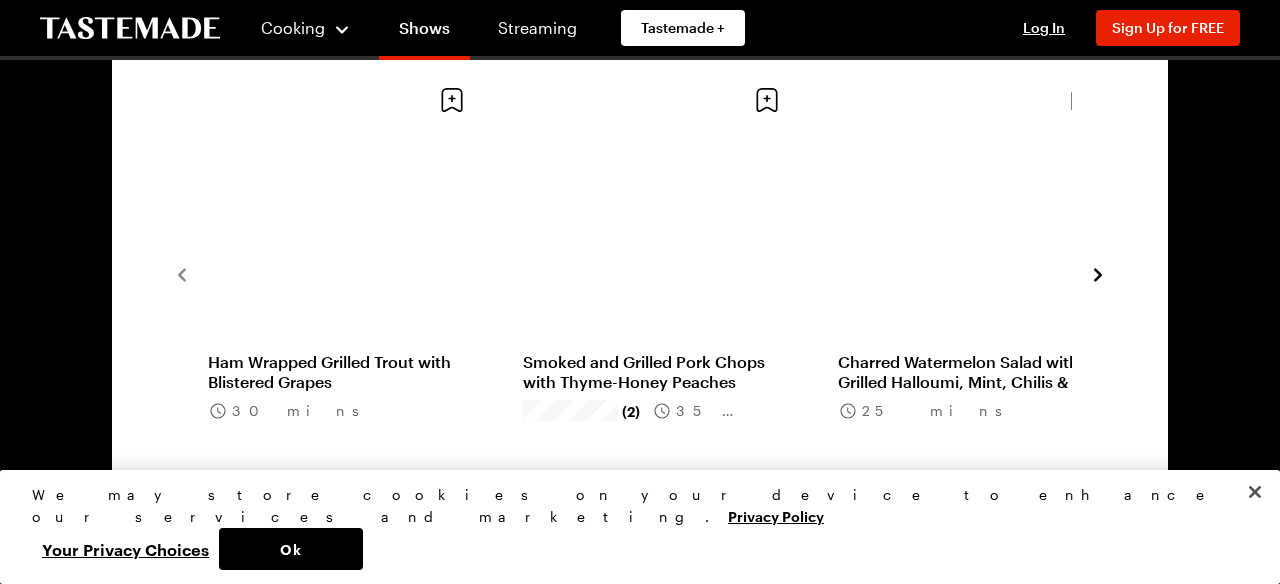 scroll, scrollTop: 1590, scrollLeft: 0, axis: vertical 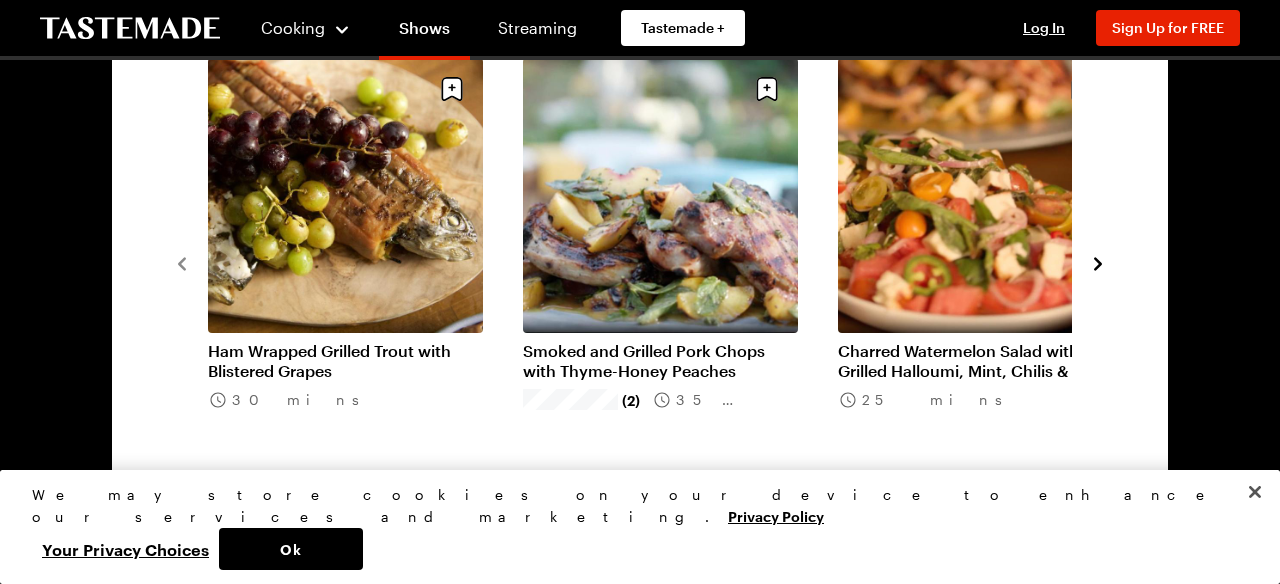 click 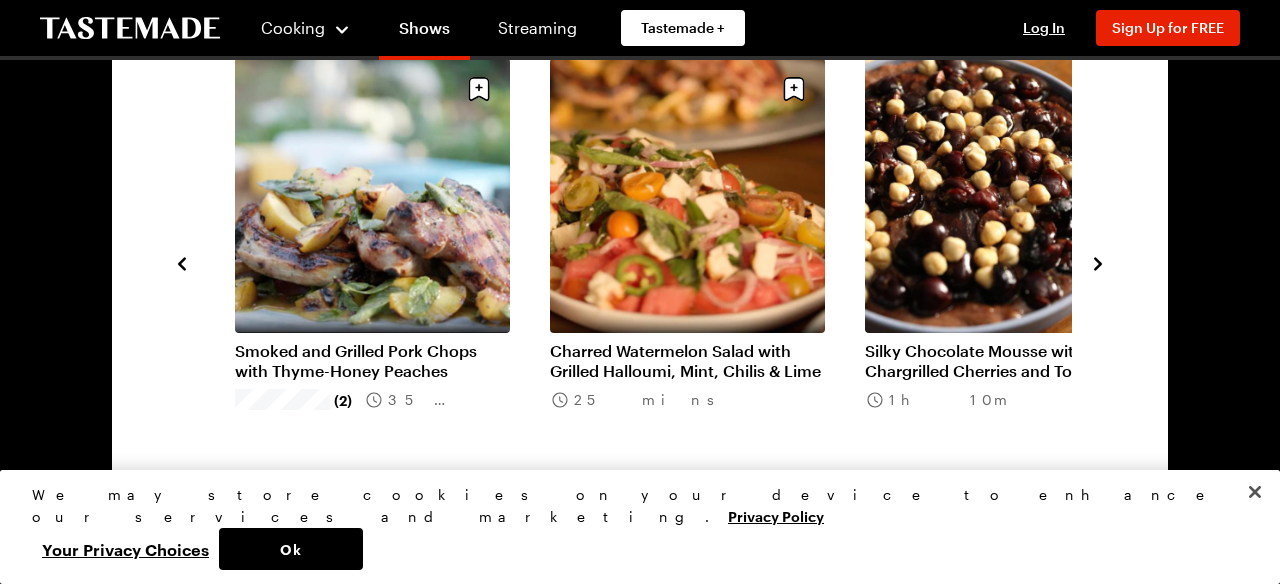 click 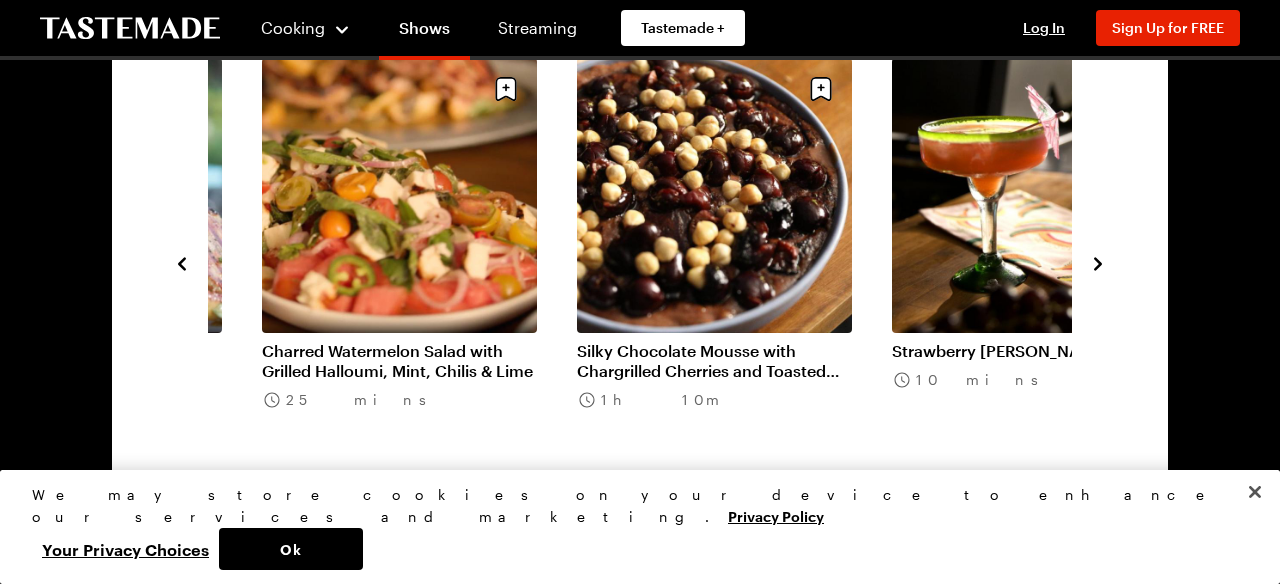 click 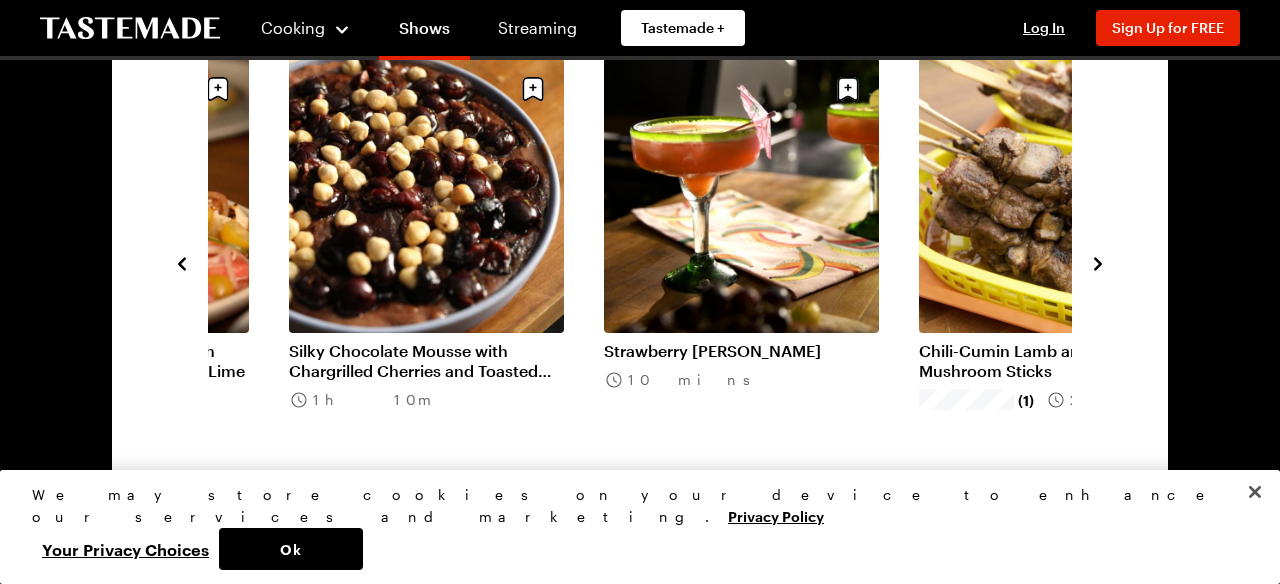 click 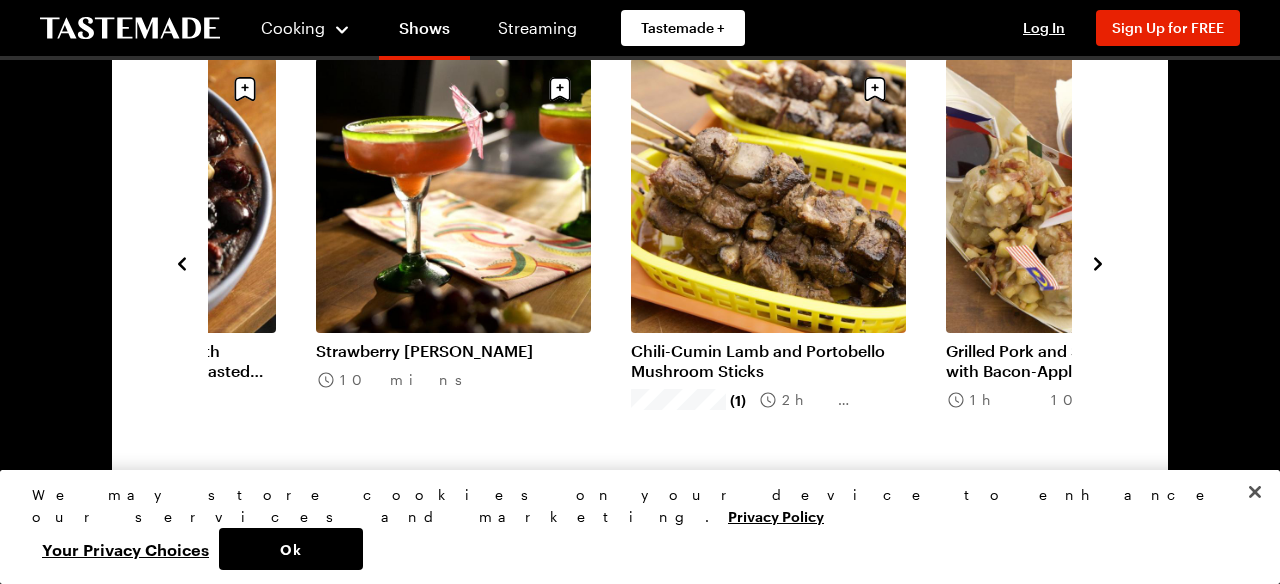 click 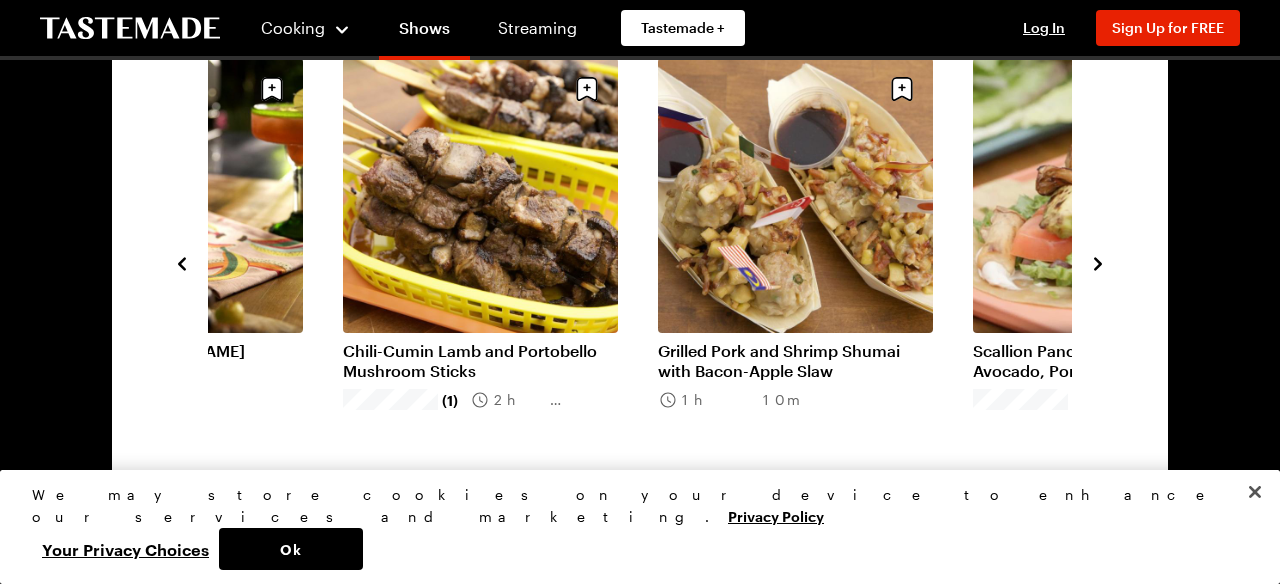 click 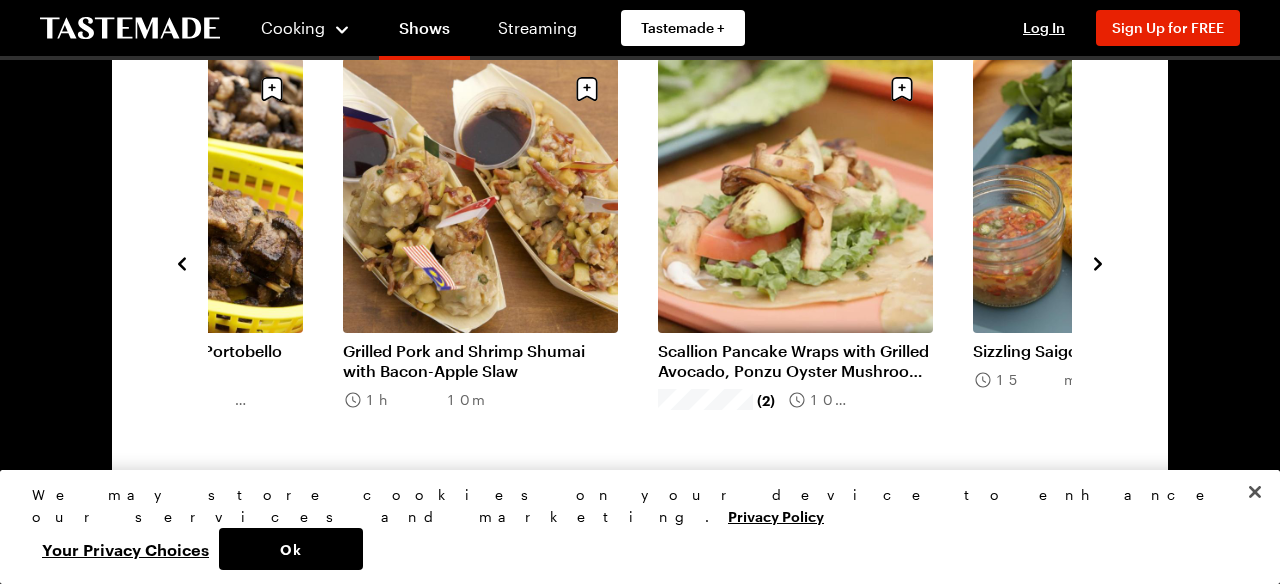click 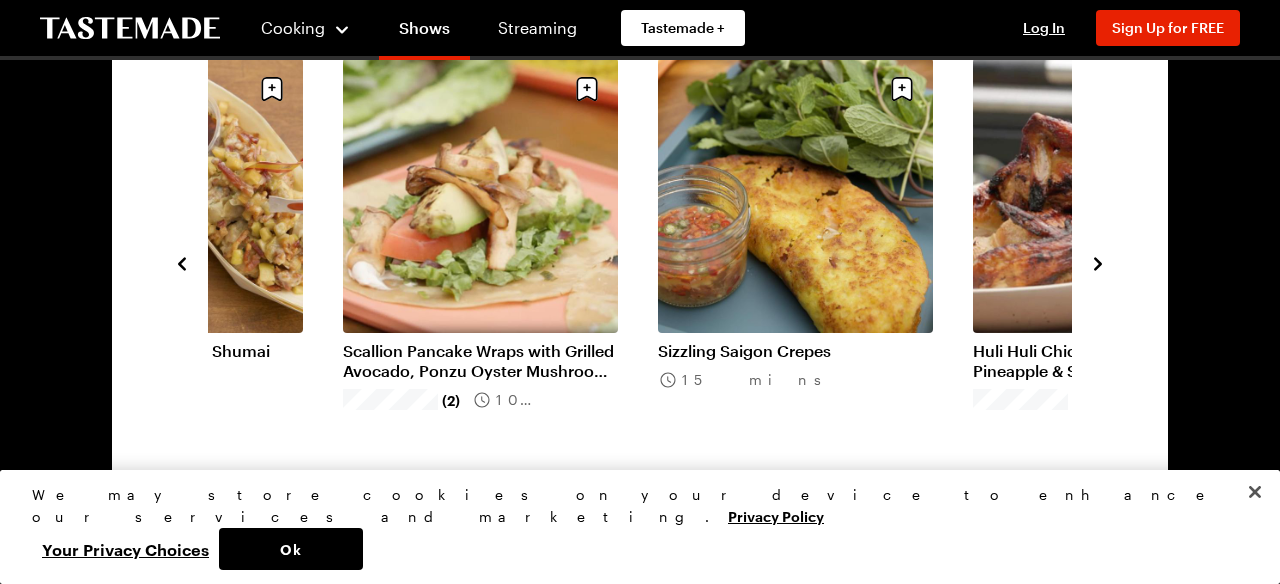 click 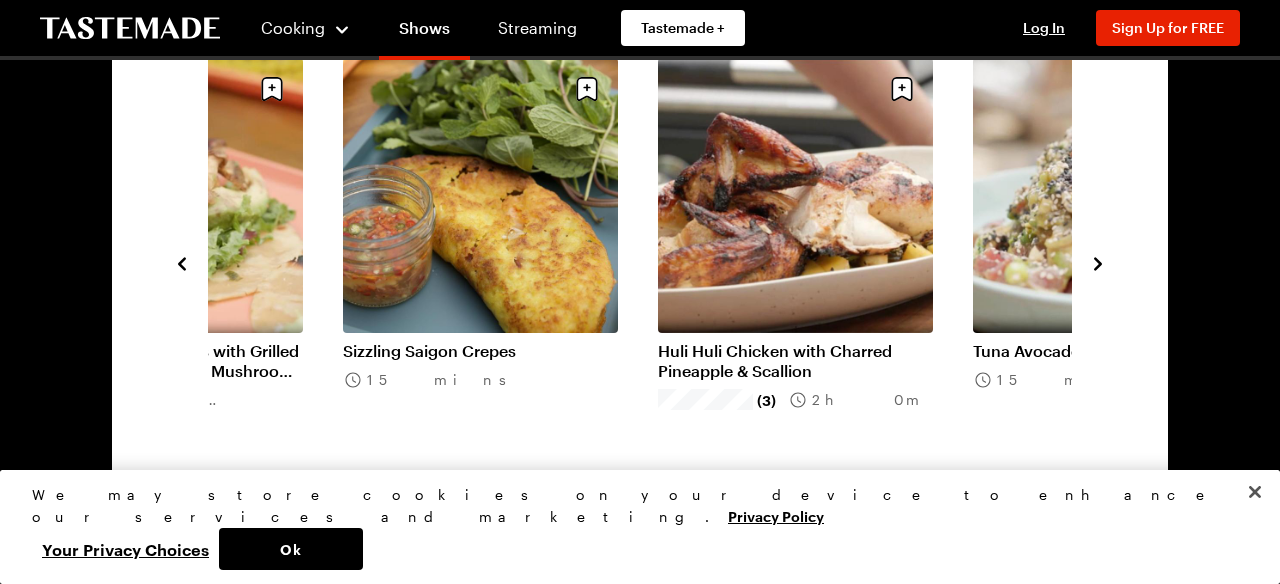 click 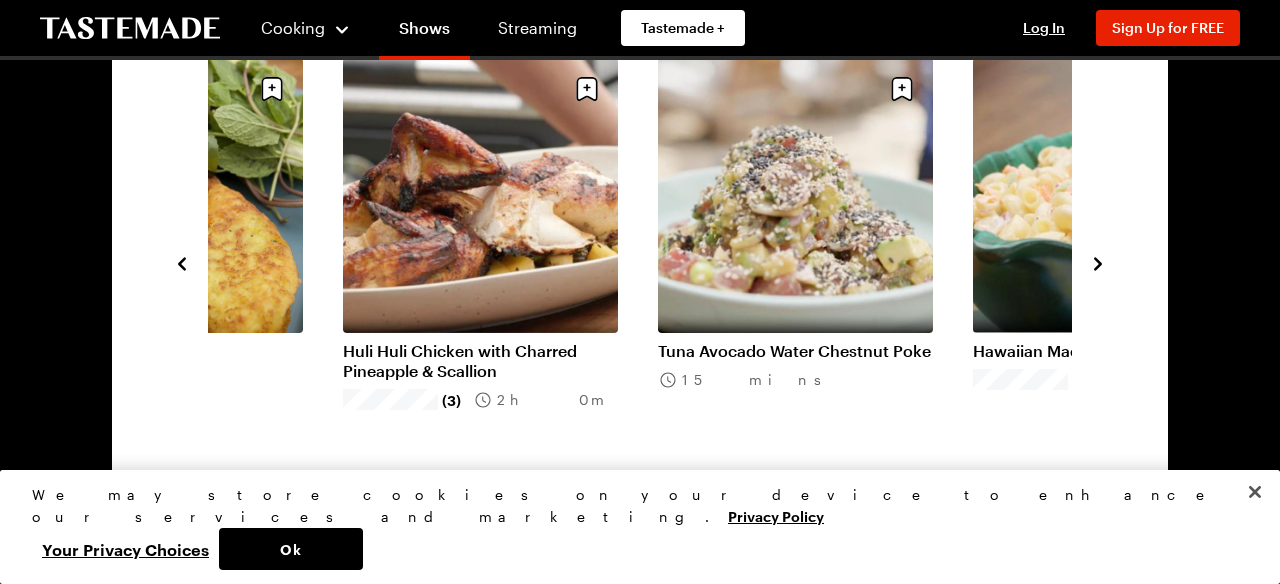 click 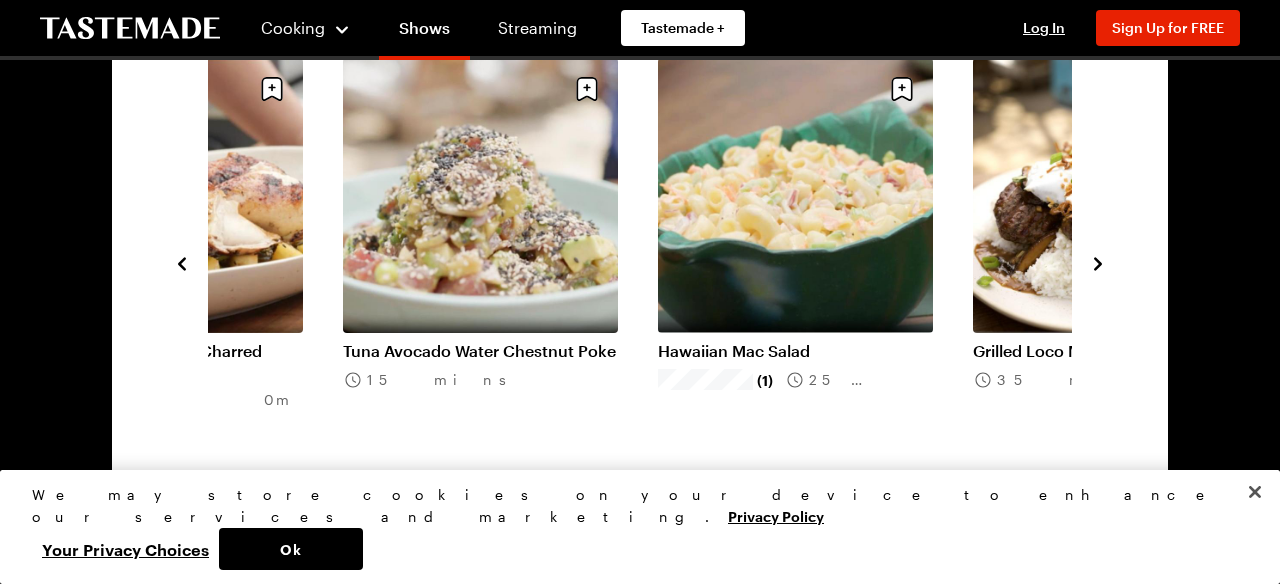 click 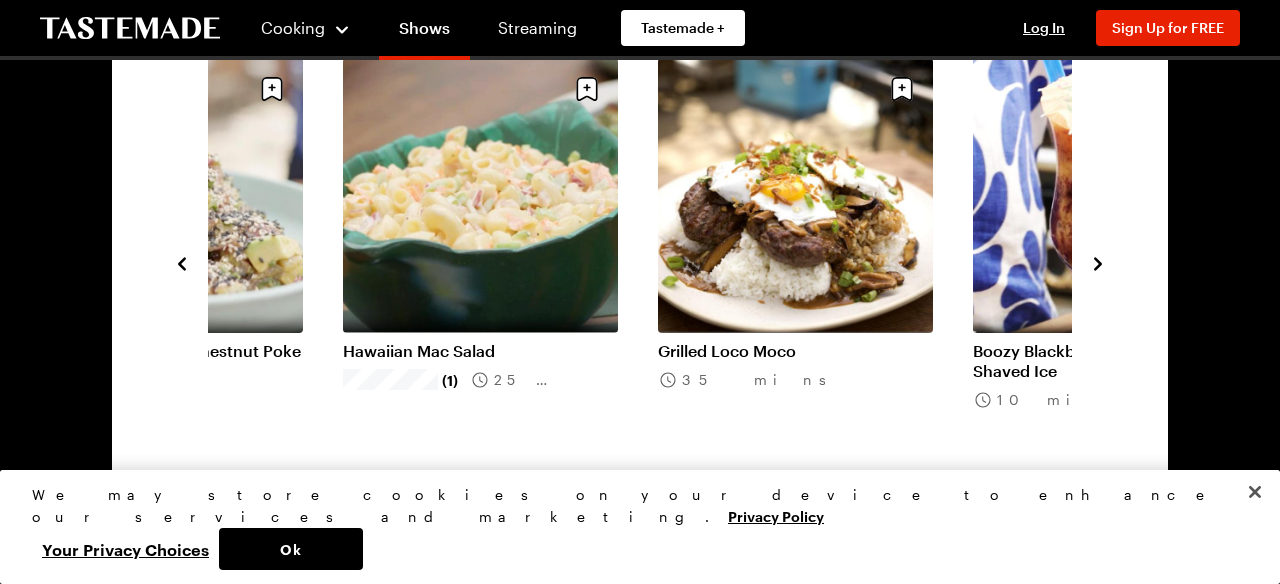 click 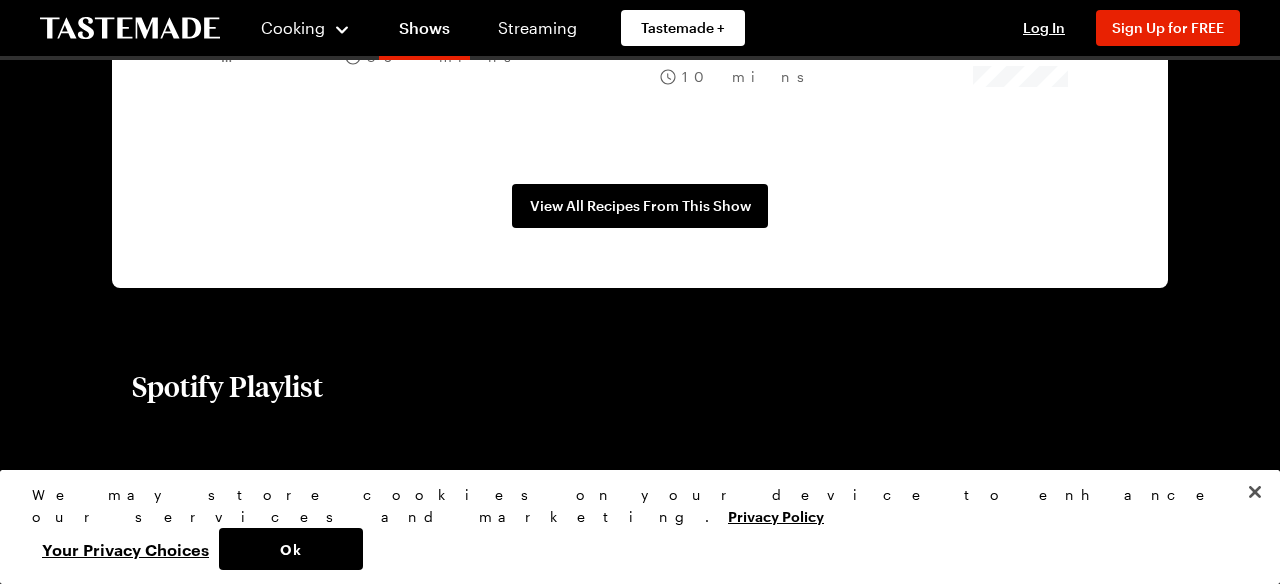 scroll, scrollTop: 1916, scrollLeft: 0, axis: vertical 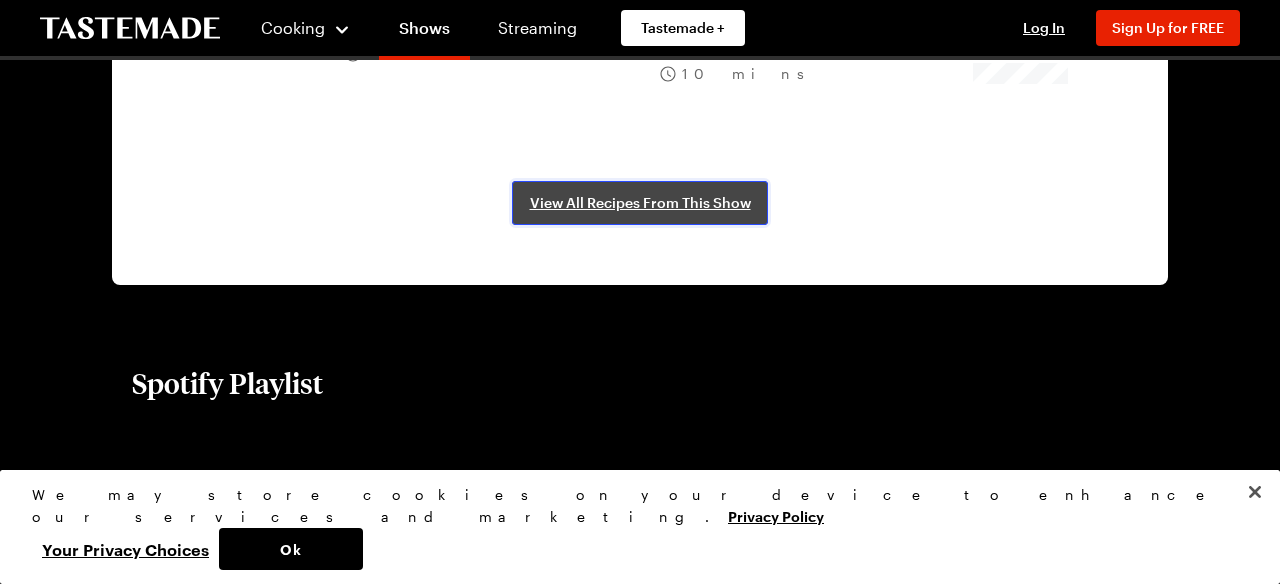 click on "View All Recipes From This Show" at bounding box center [640, 203] 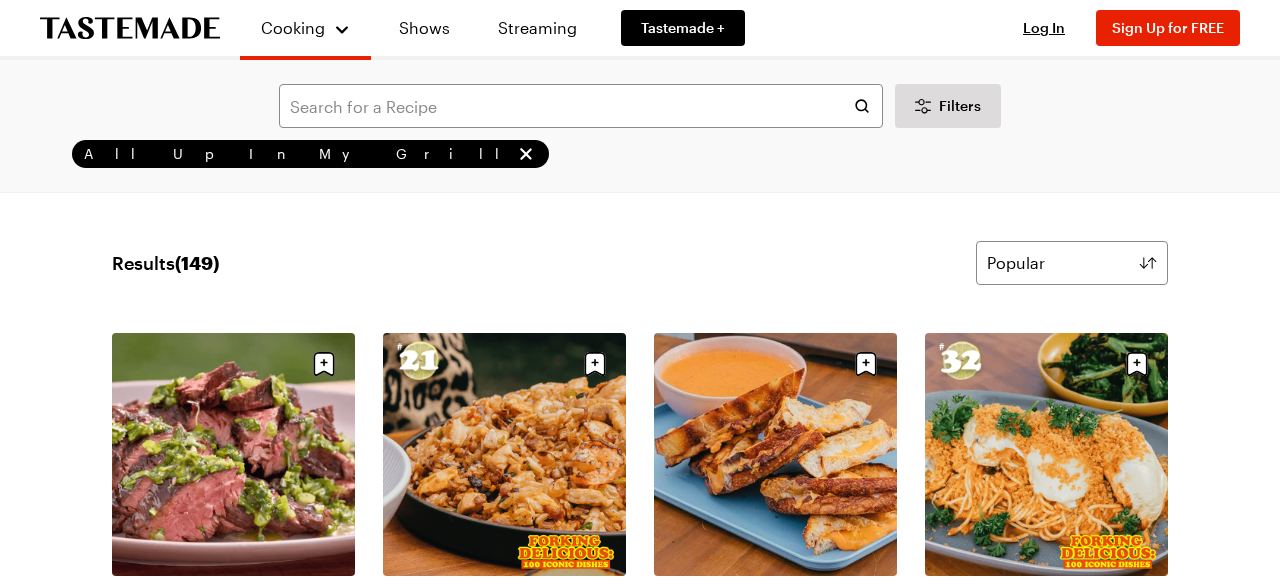 scroll, scrollTop: 133, scrollLeft: 0, axis: vertical 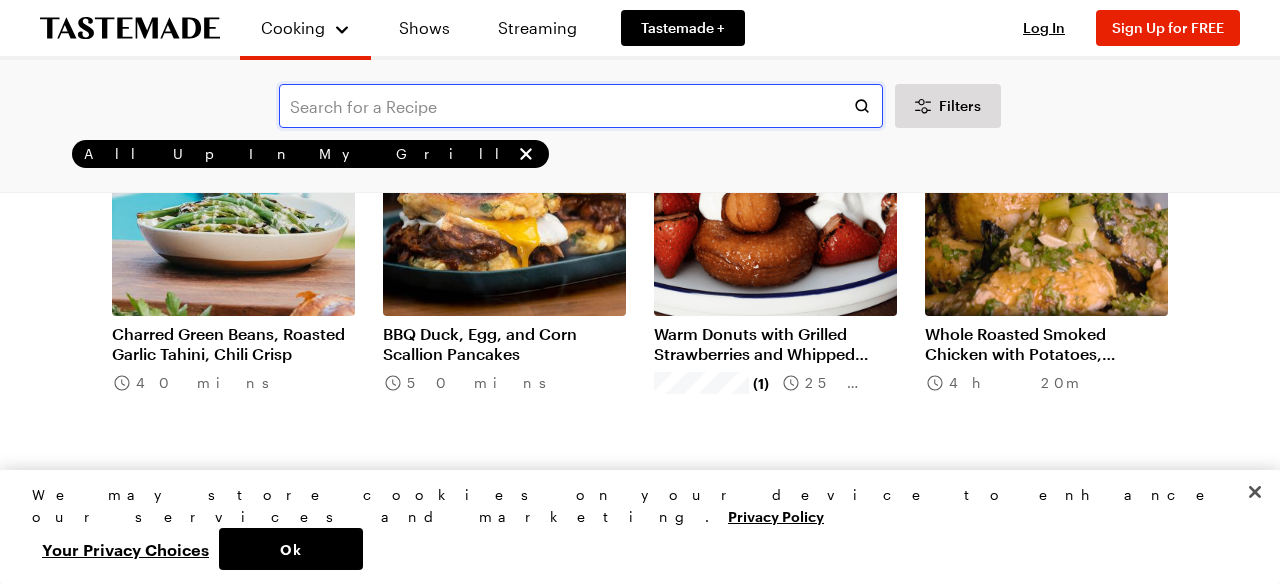 click at bounding box center [581, 106] 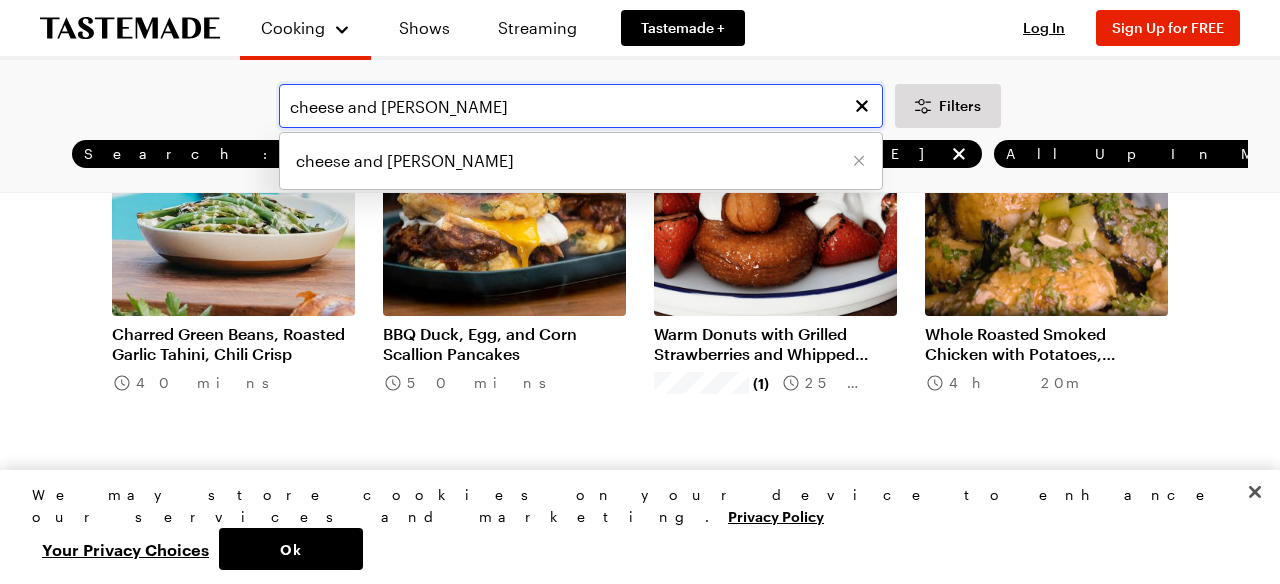 scroll, scrollTop: 0, scrollLeft: 0, axis: both 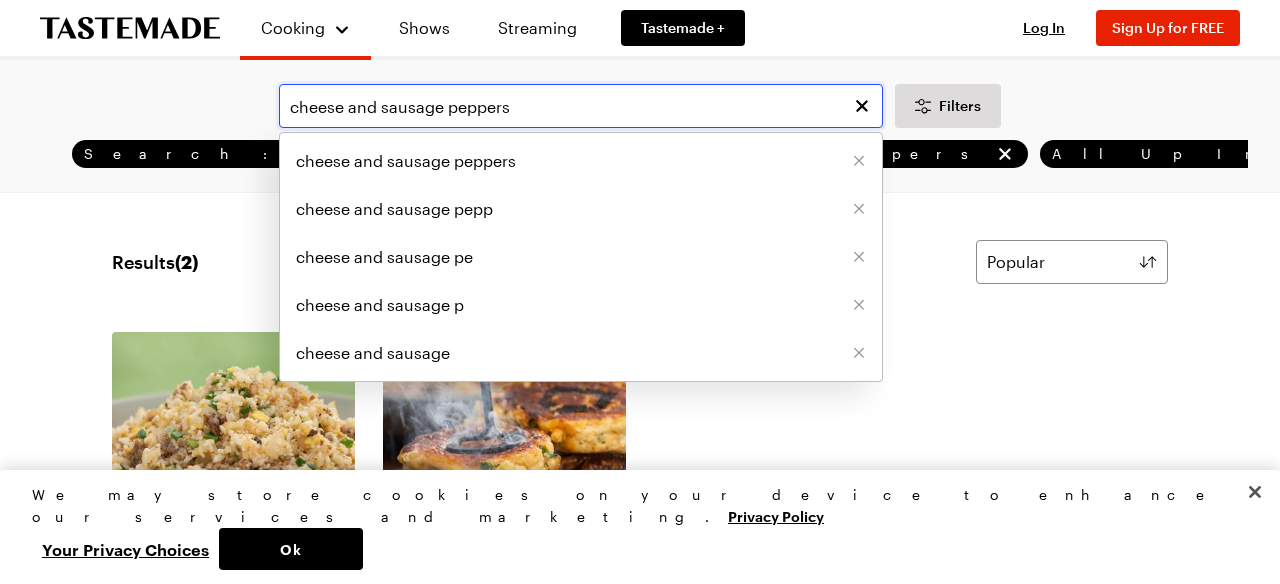 type on "cheese and sausage peppers" 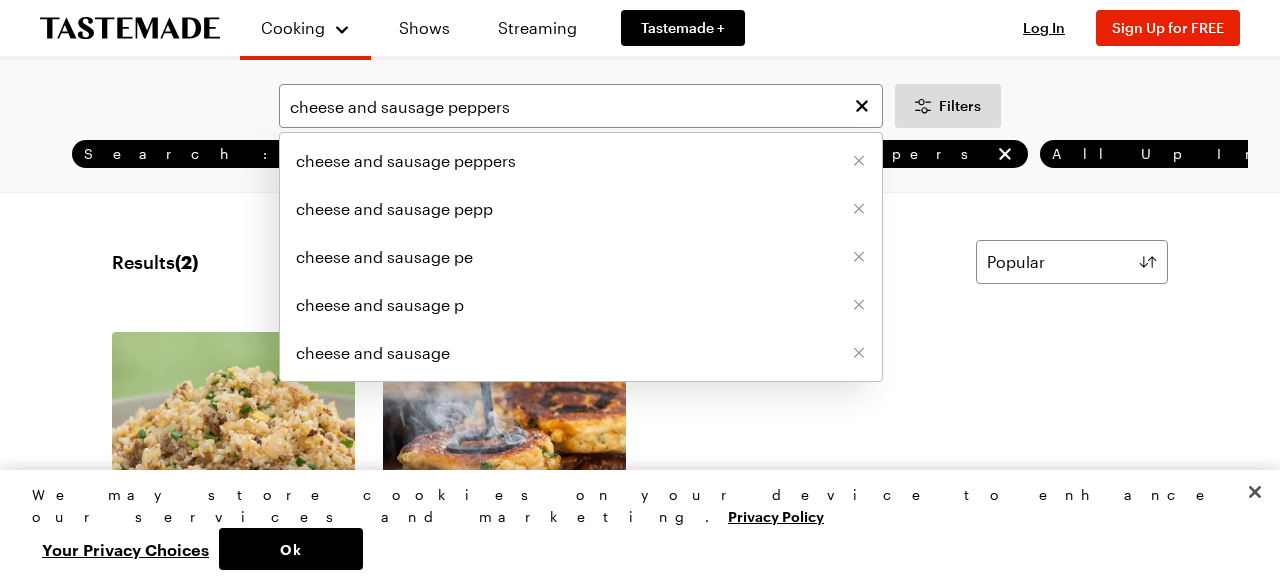 click on "Results  ( 2 ) Popular" at bounding box center (640, 262) 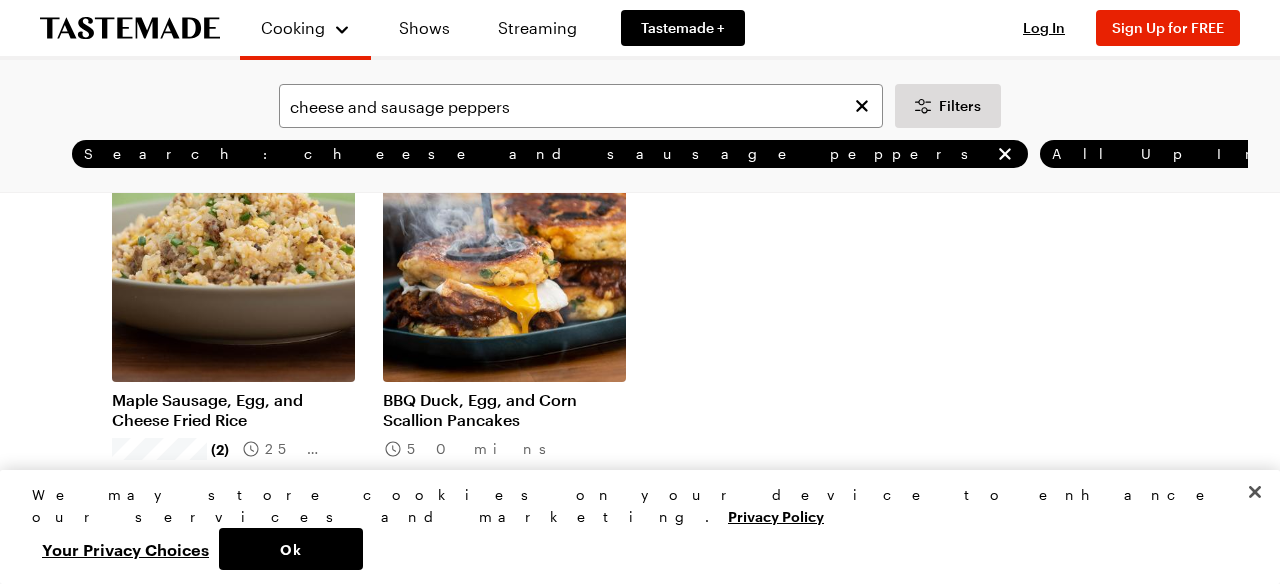 scroll, scrollTop: 193, scrollLeft: 0, axis: vertical 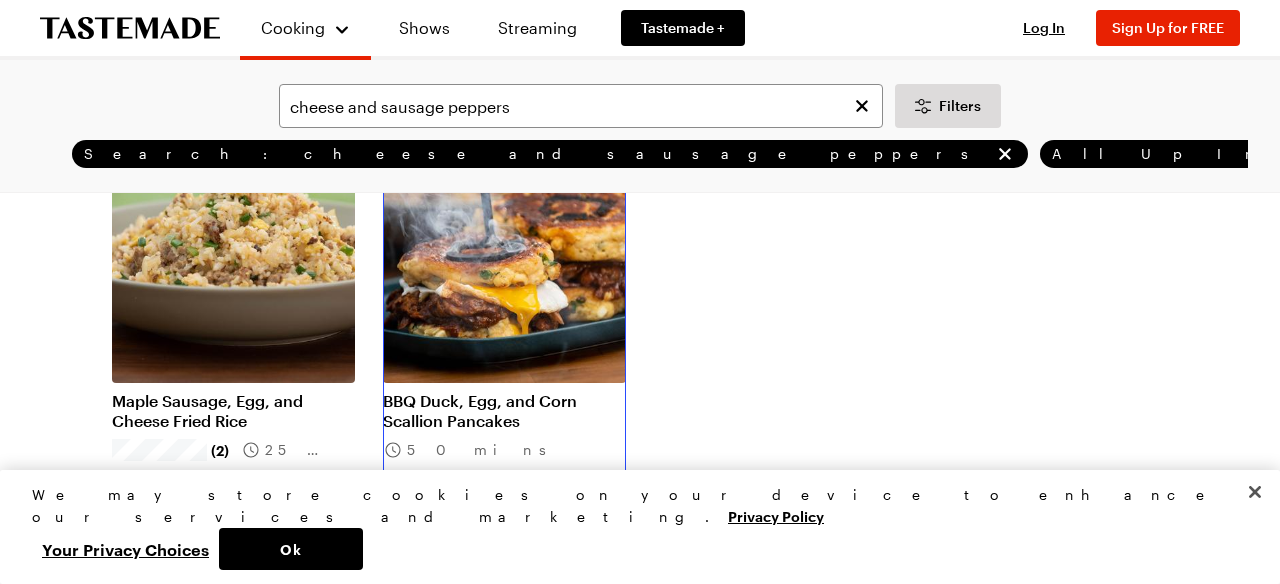 click on "BBQ Duck, Egg, and Corn Scallion Pancakes" at bounding box center (504, 411) 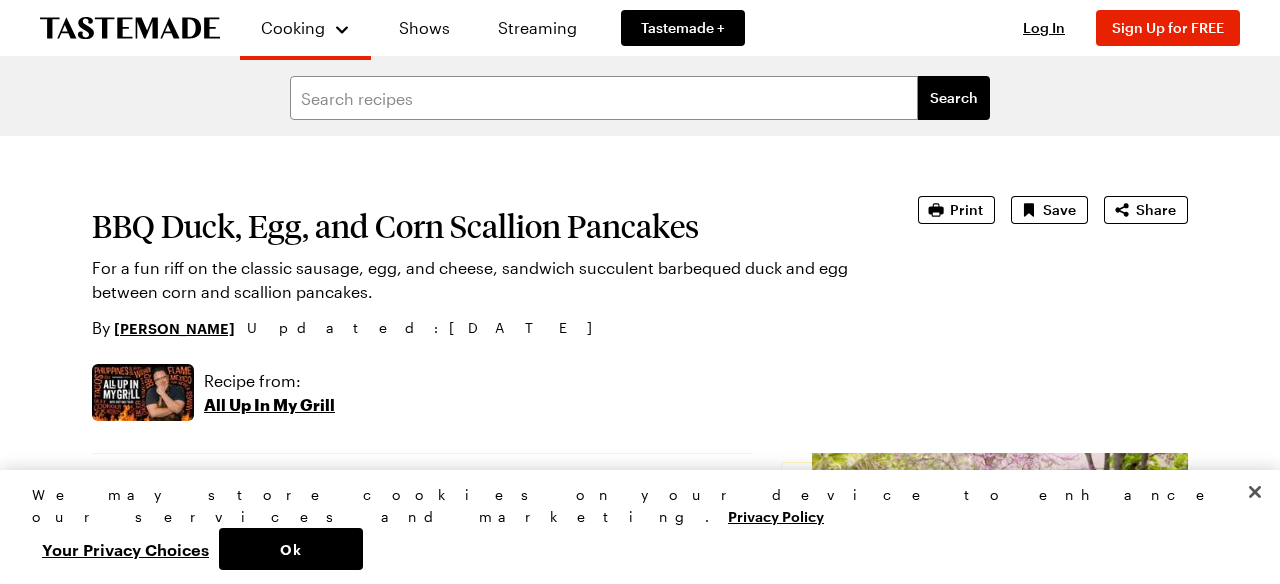 scroll, scrollTop: 186, scrollLeft: 0, axis: vertical 